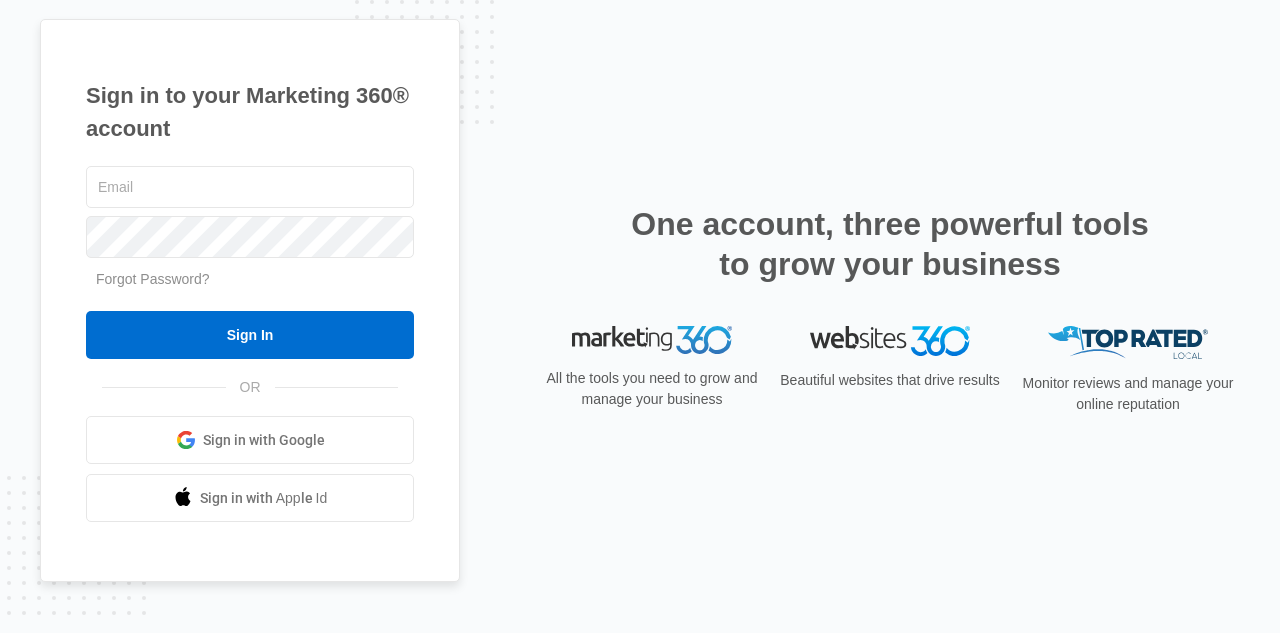 scroll, scrollTop: 0, scrollLeft: 0, axis: both 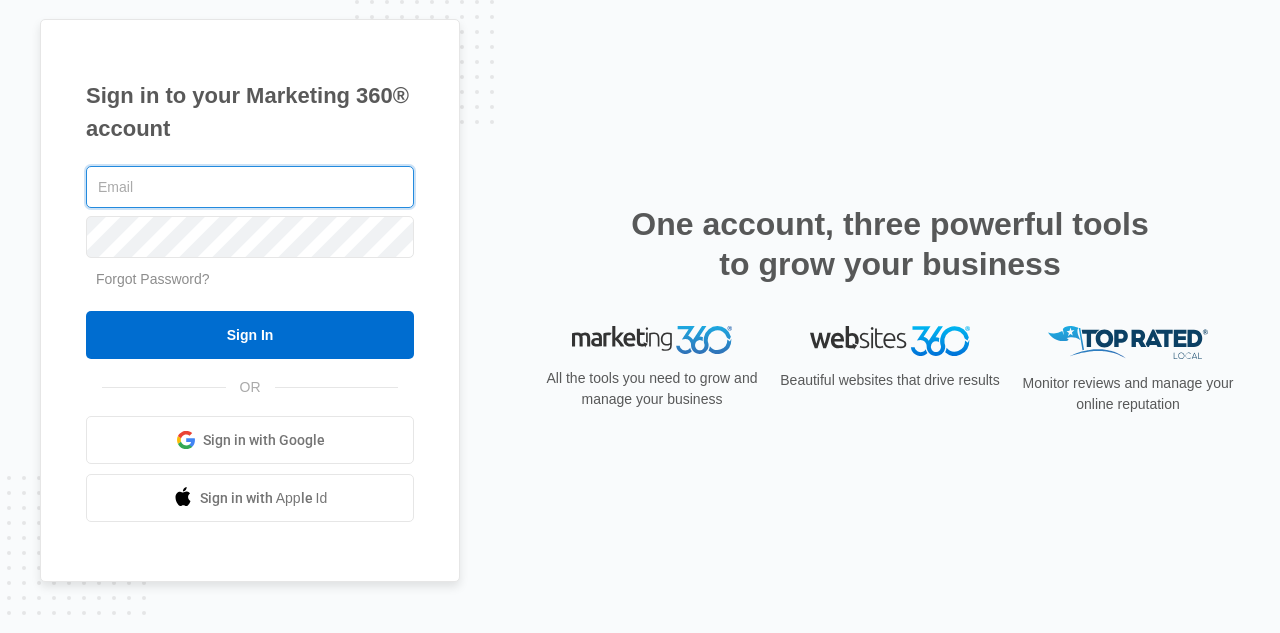 click at bounding box center [250, 187] 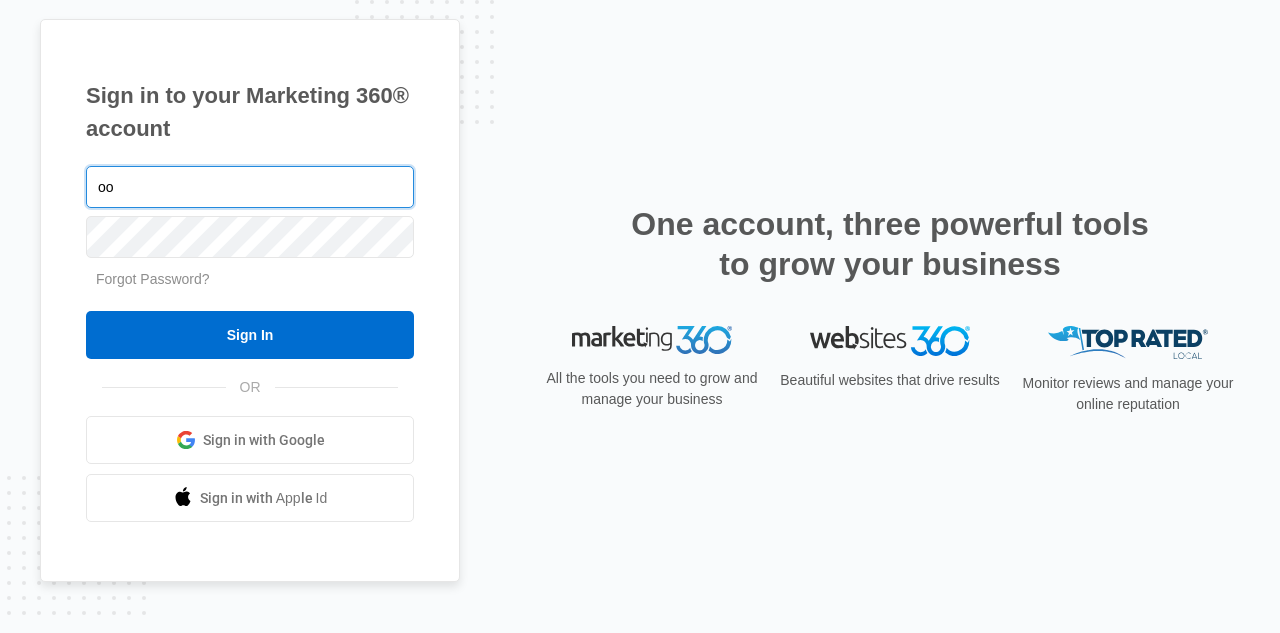 type on "o" 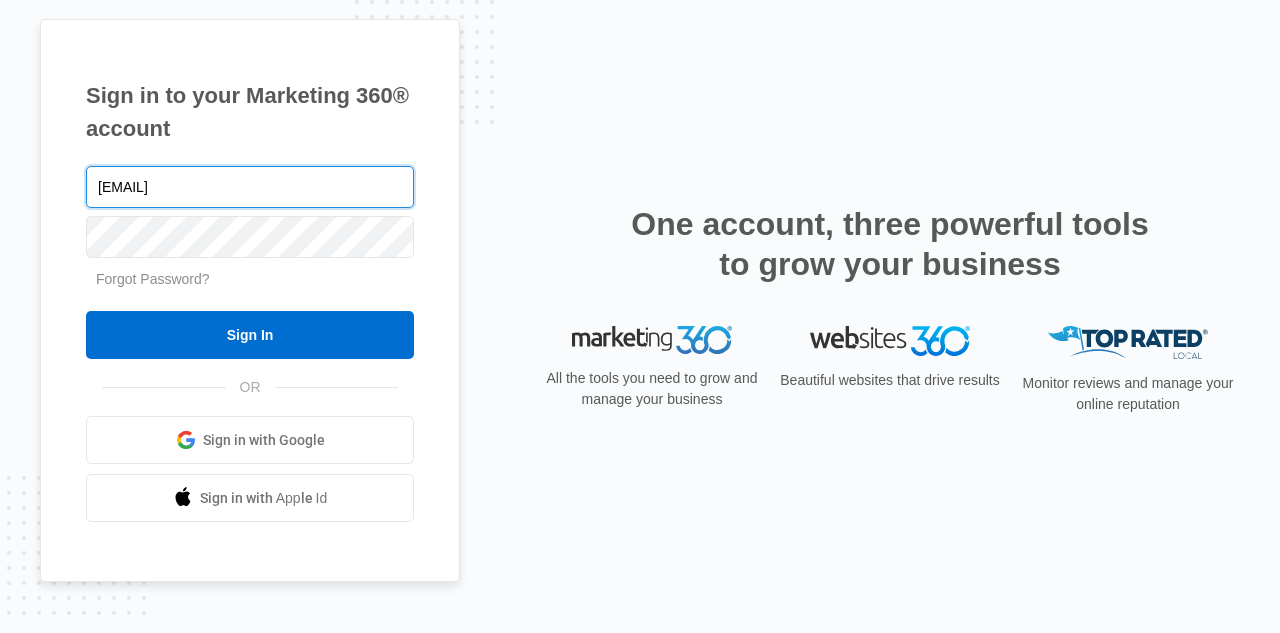 type on "holly@hollysrealesate.com" 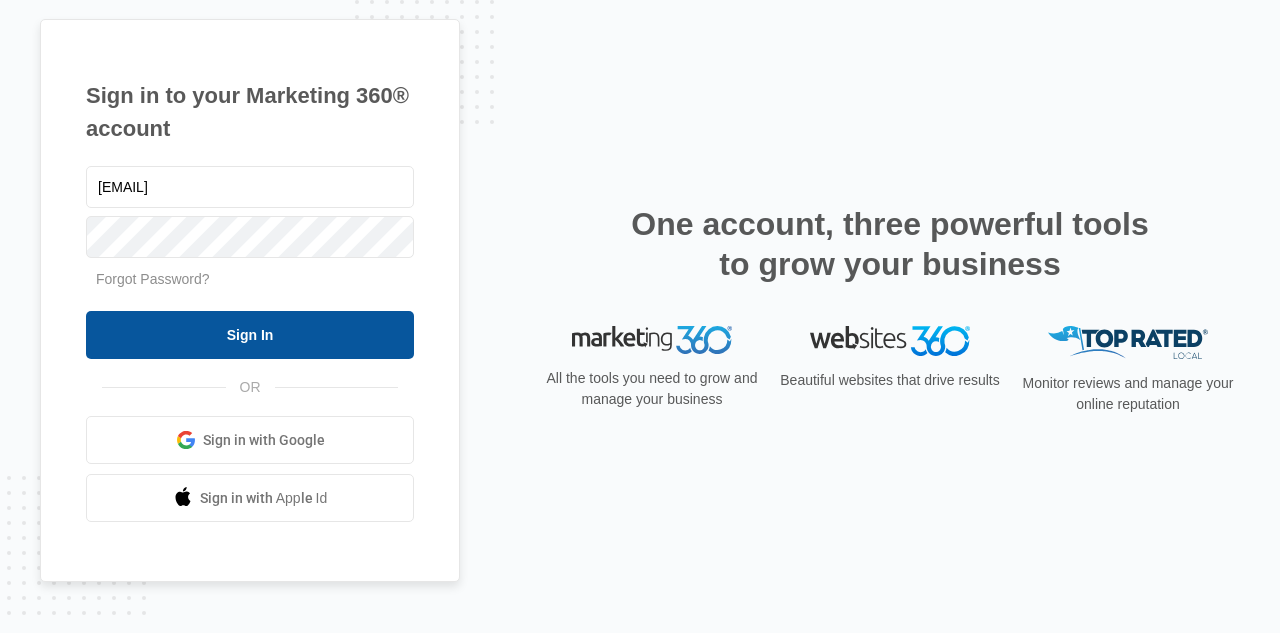 click on "Sign In" at bounding box center [250, 335] 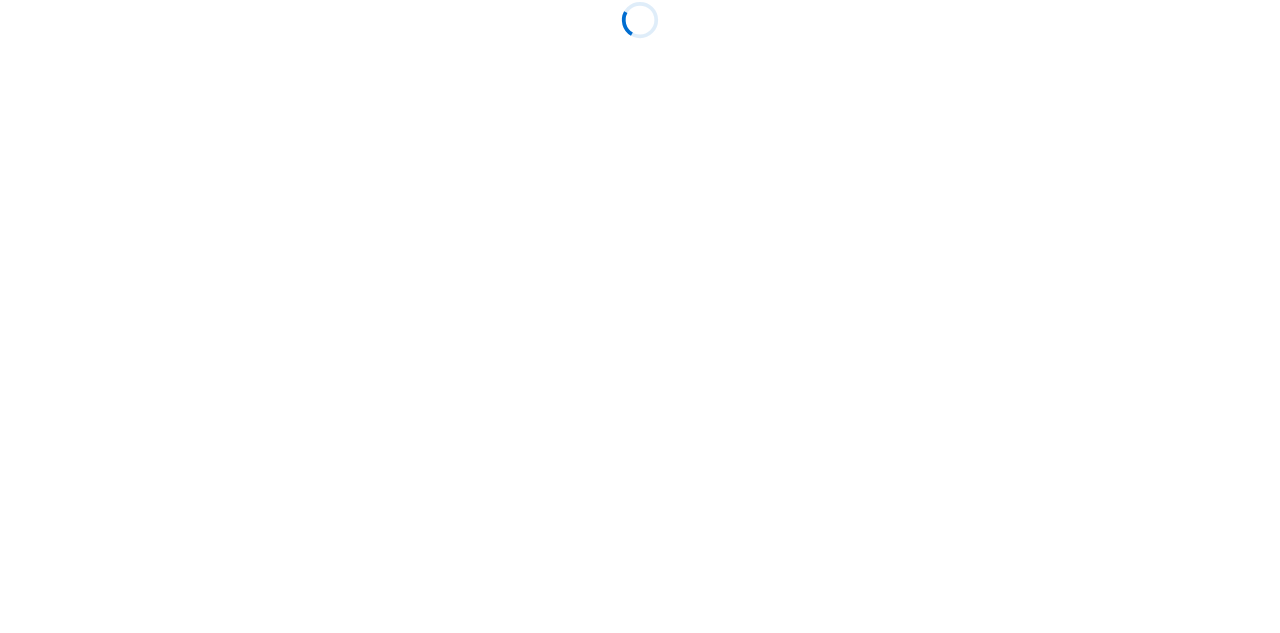 scroll, scrollTop: 0, scrollLeft: 0, axis: both 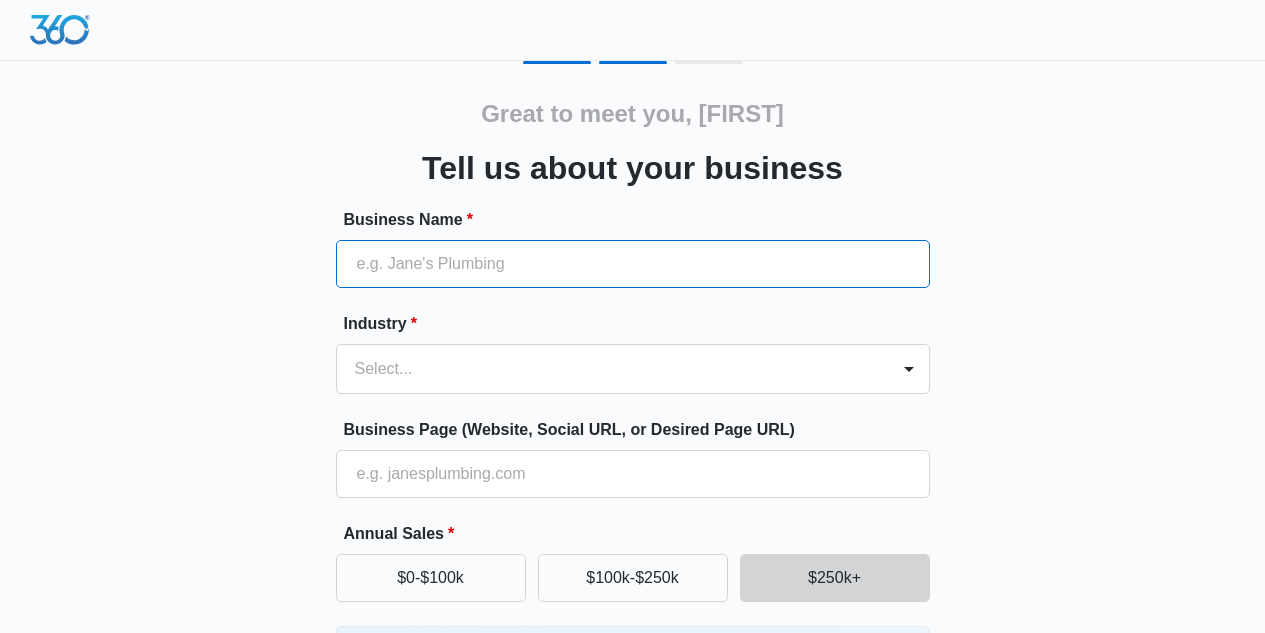 click on "Business Name *" at bounding box center (633, 264) 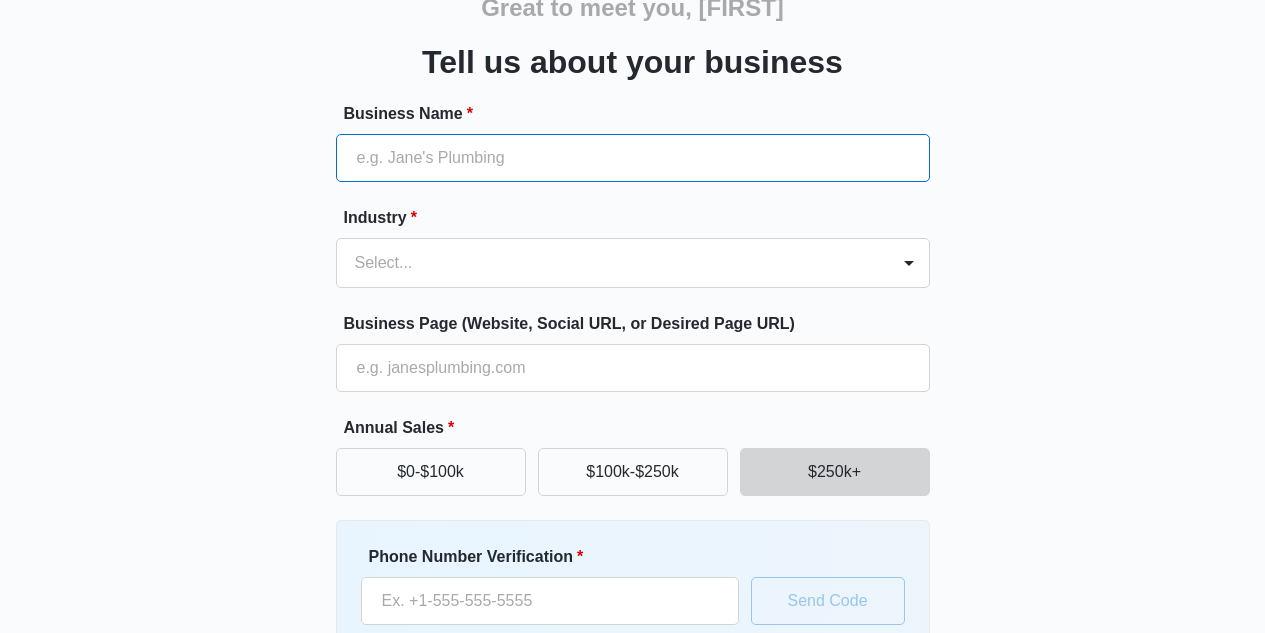 scroll, scrollTop: 263, scrollLeft: 0, axis: vertical 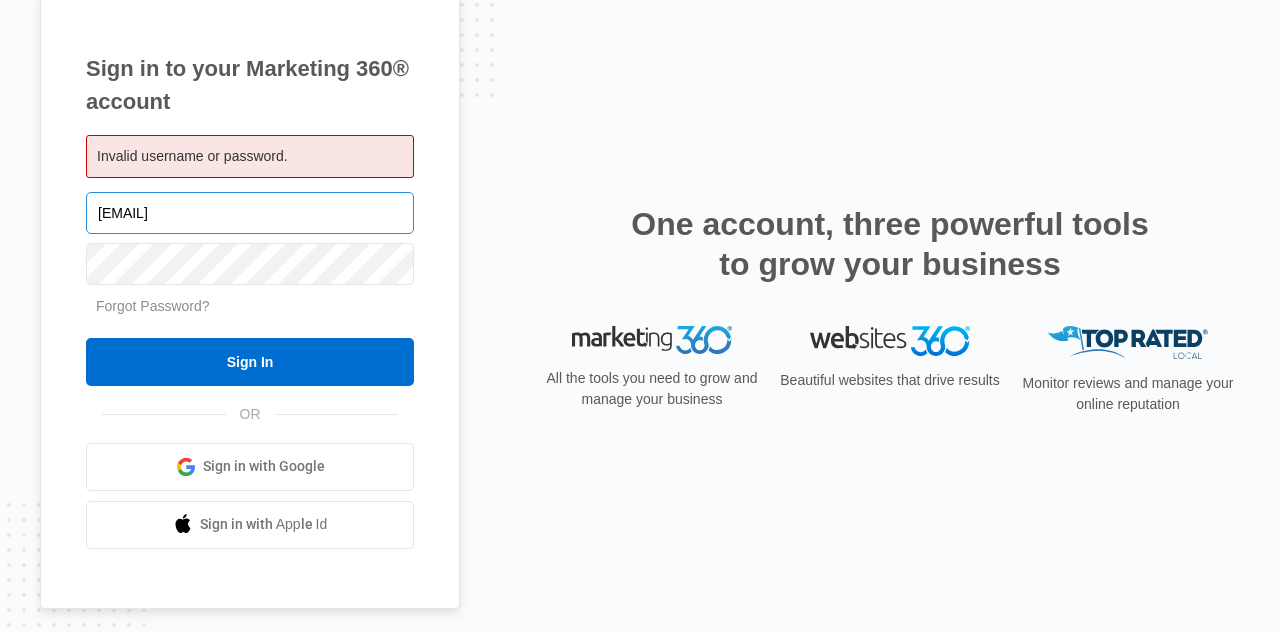 click on "[EMAIL]" at bounding box center (250, 213) 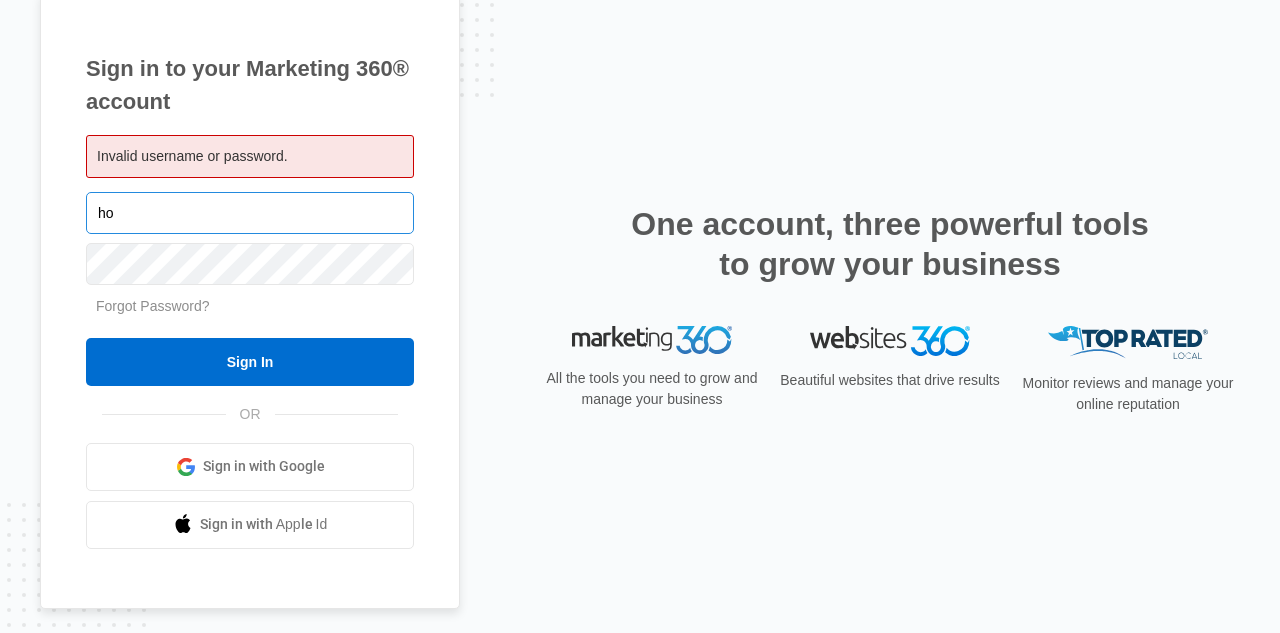 type on "h" 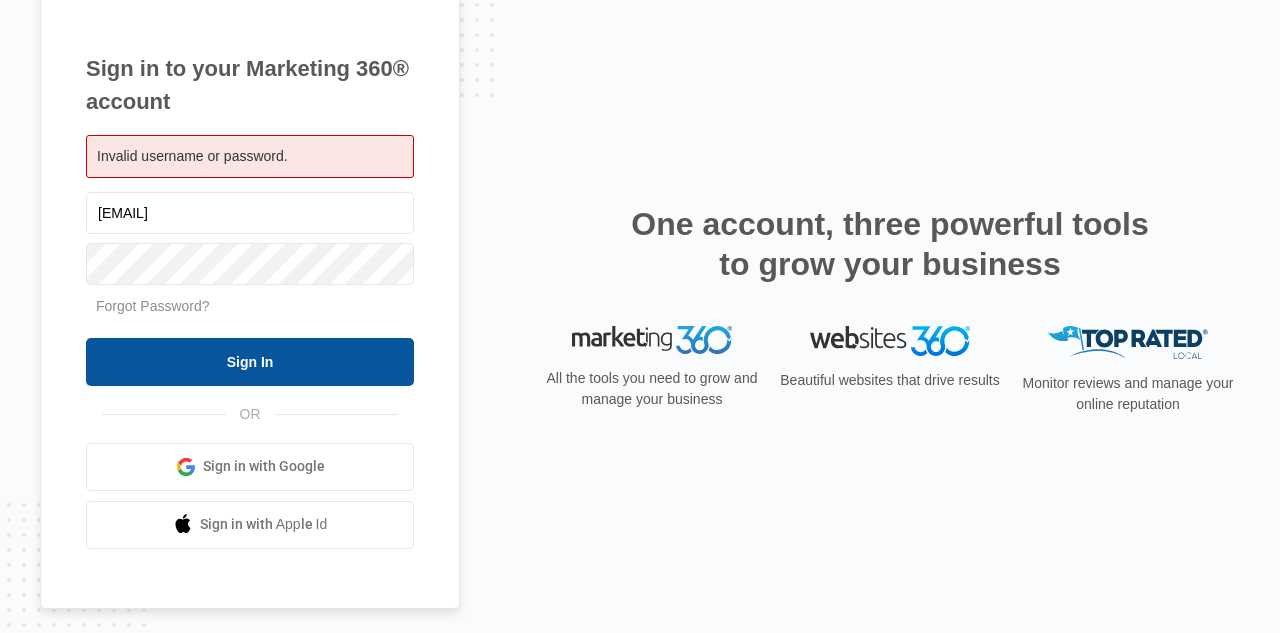 type on "[EMAIL]" 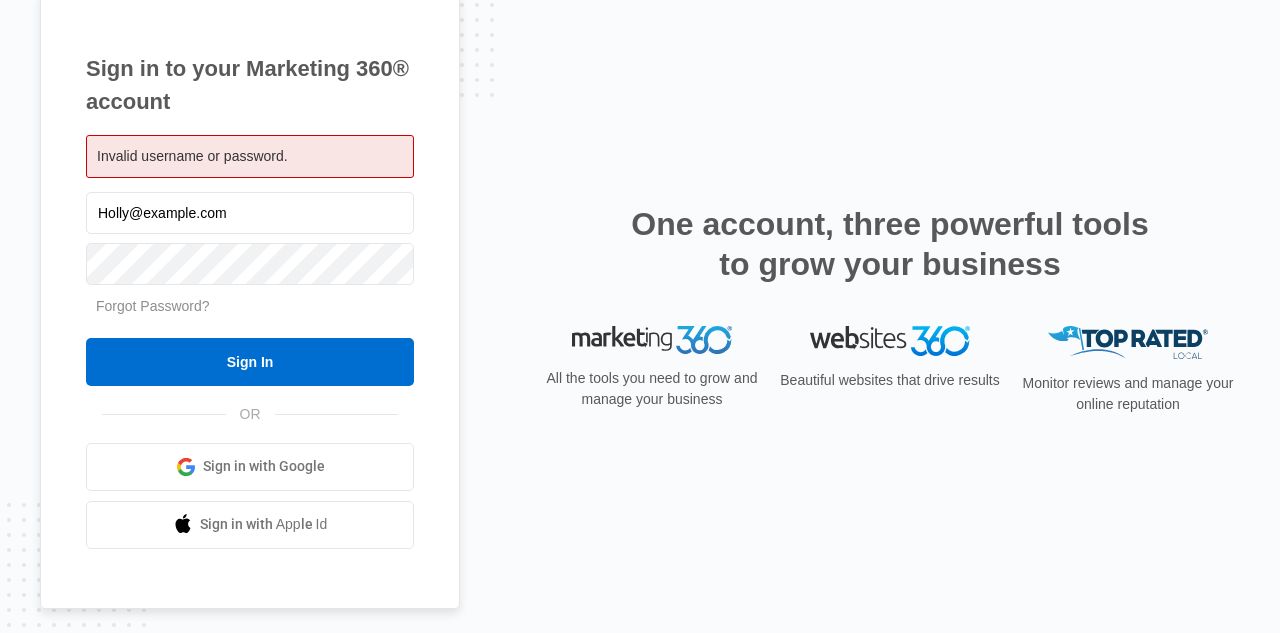 scroll, scrollTop: 0, scrollLeft: 0, axis: both 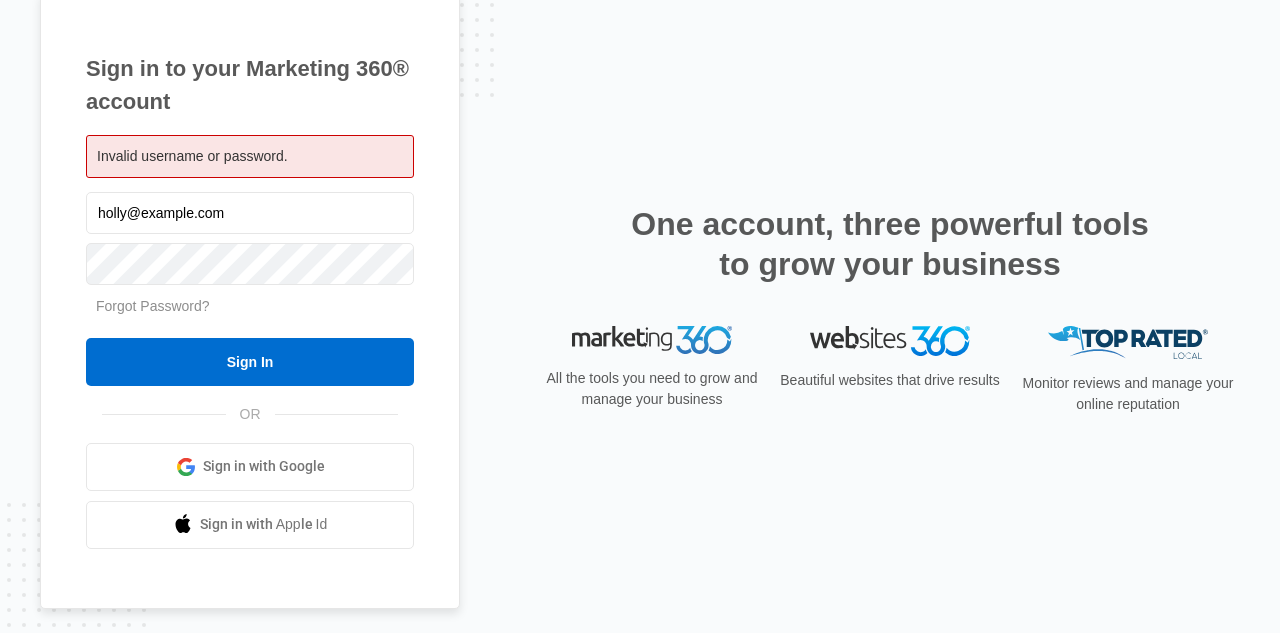 click on "Invalid username or password." at bounding box center [250, 156] 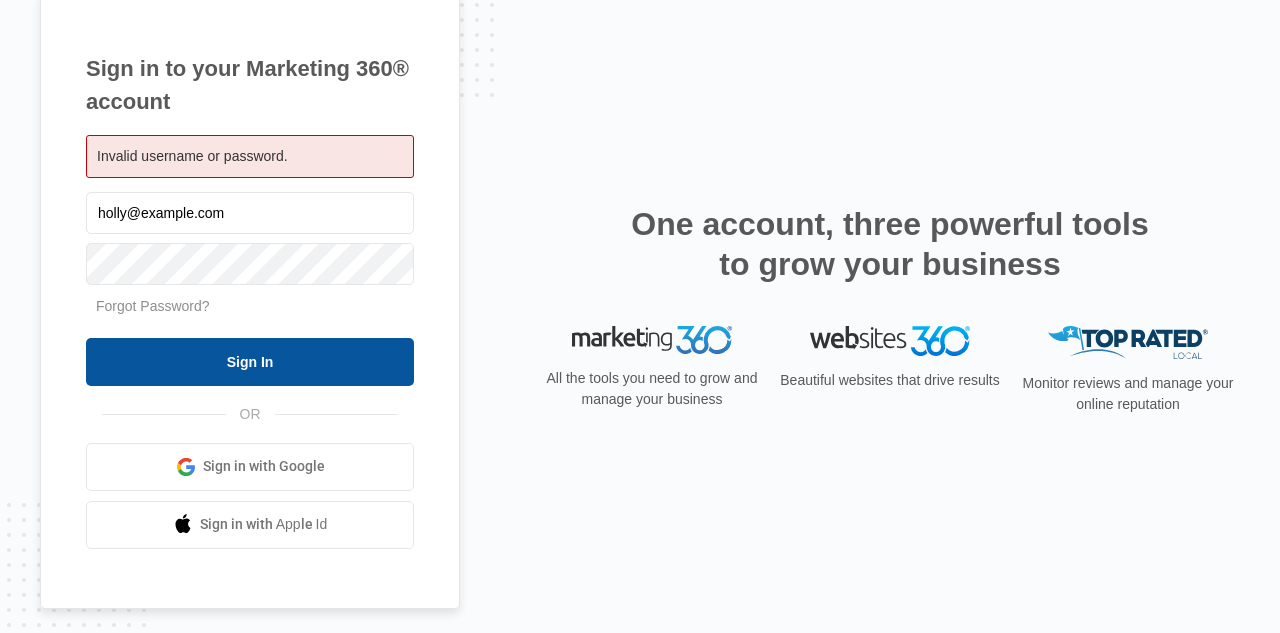 click on "Sign In" at bounding box center [250, 362] 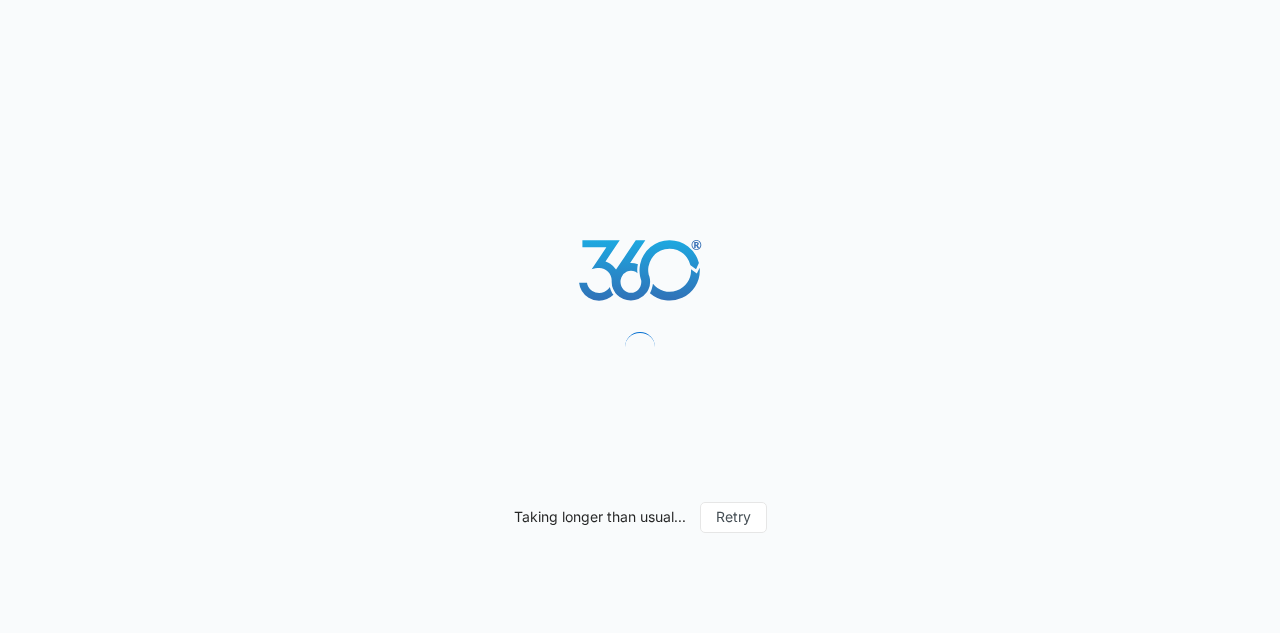 scroll, scrollTop: 0, scrollLeft: 0, axis: both 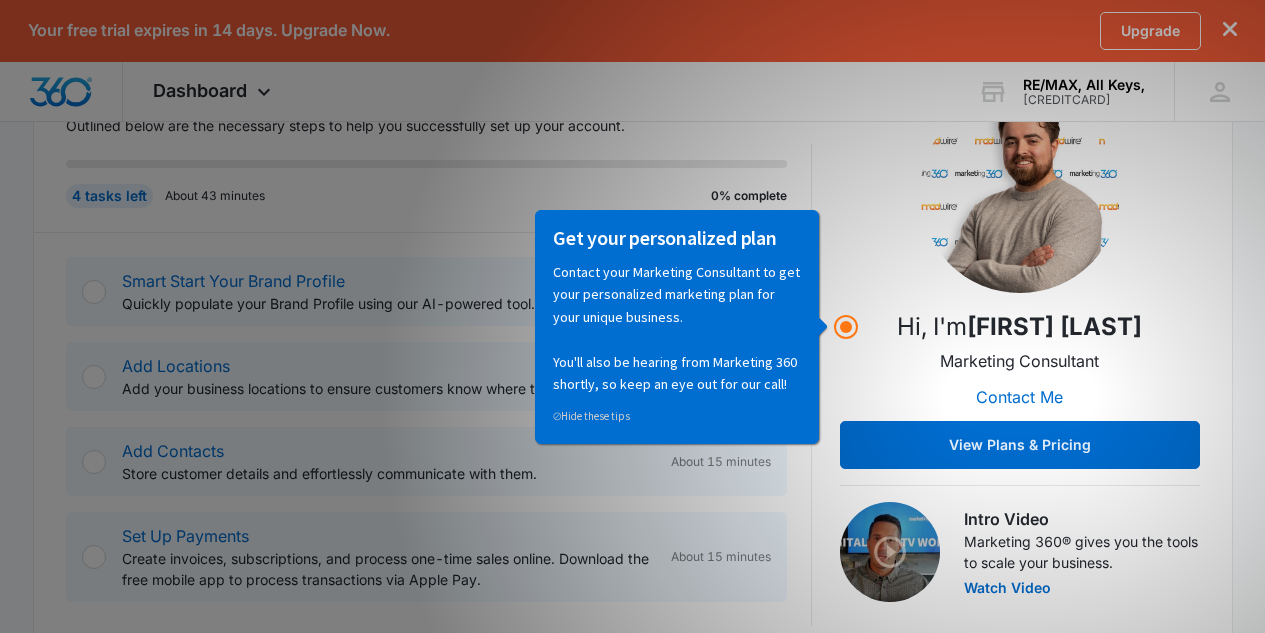 click on "Hi, I'm  [FIRST] [LAST] Marketing Consultant Contact Me View Plans & Pricing" at bounding box center [1020, 281] 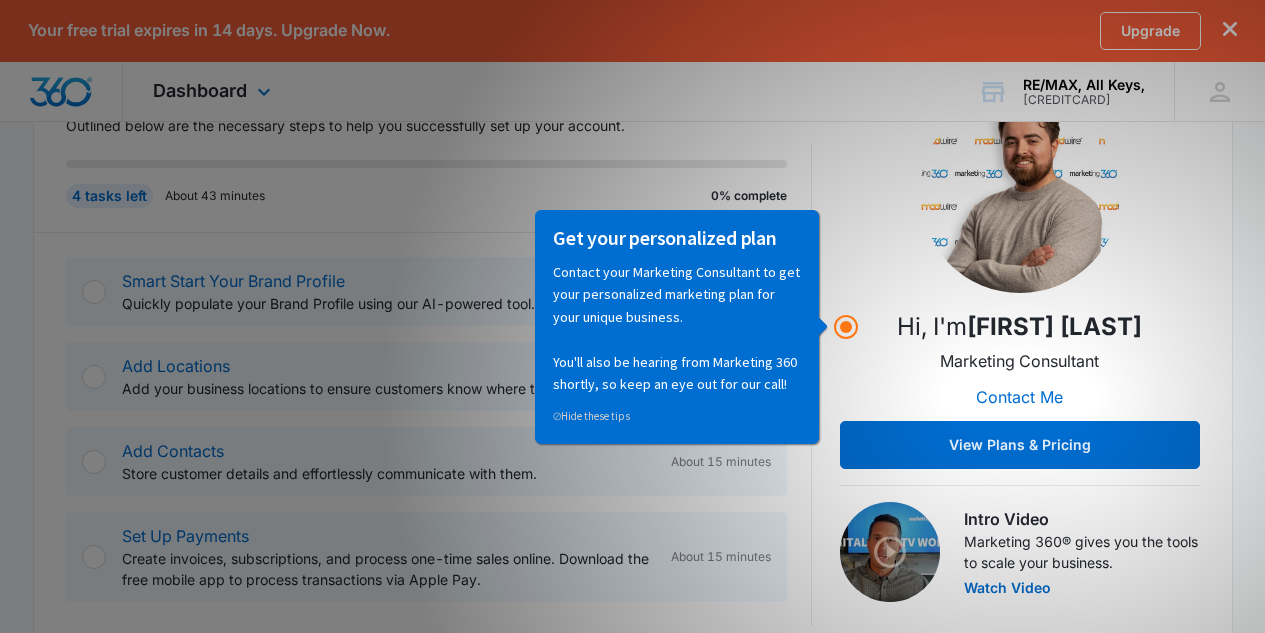 click on "Dashboard Apps Reputation Websites Forms CRM Email Shop Payments POS Ads Intelligence RE/MAX, All Keys, [CREDITCARD] Your Accounts View All HB [FIRST] [LAST] [EMAIL] My Profile Notifications Support Logout Terms & Conditions   •   Privacy Policy" at bounding box center (632, 92) 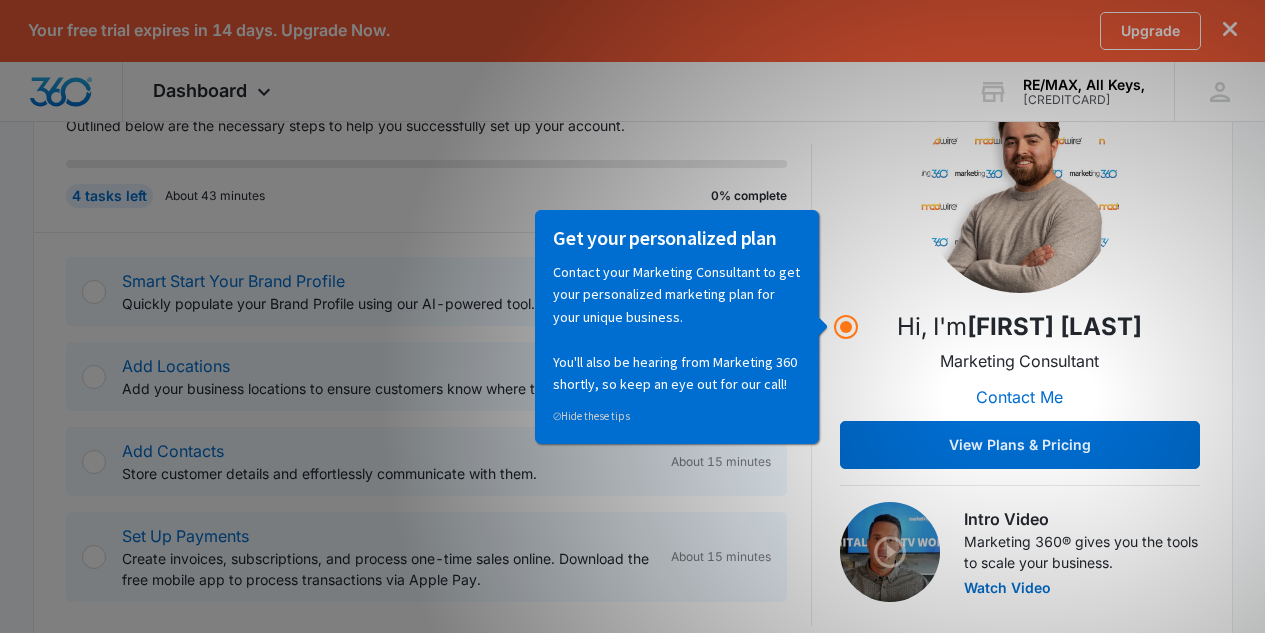 drag, startPoint x: 854, startPoint y: 75, endPoint x: 815, endPoint y: 125, distance: 63.411354 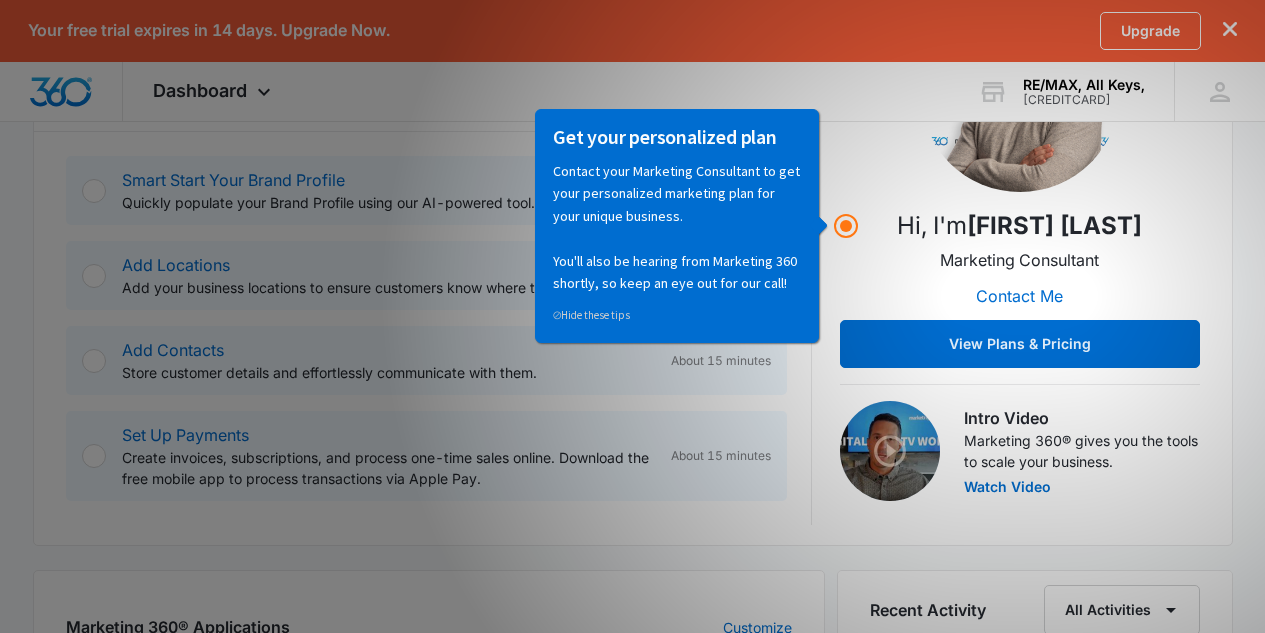 scroll, scrollTop: 430, scrollLeft: 0, axis: vertical 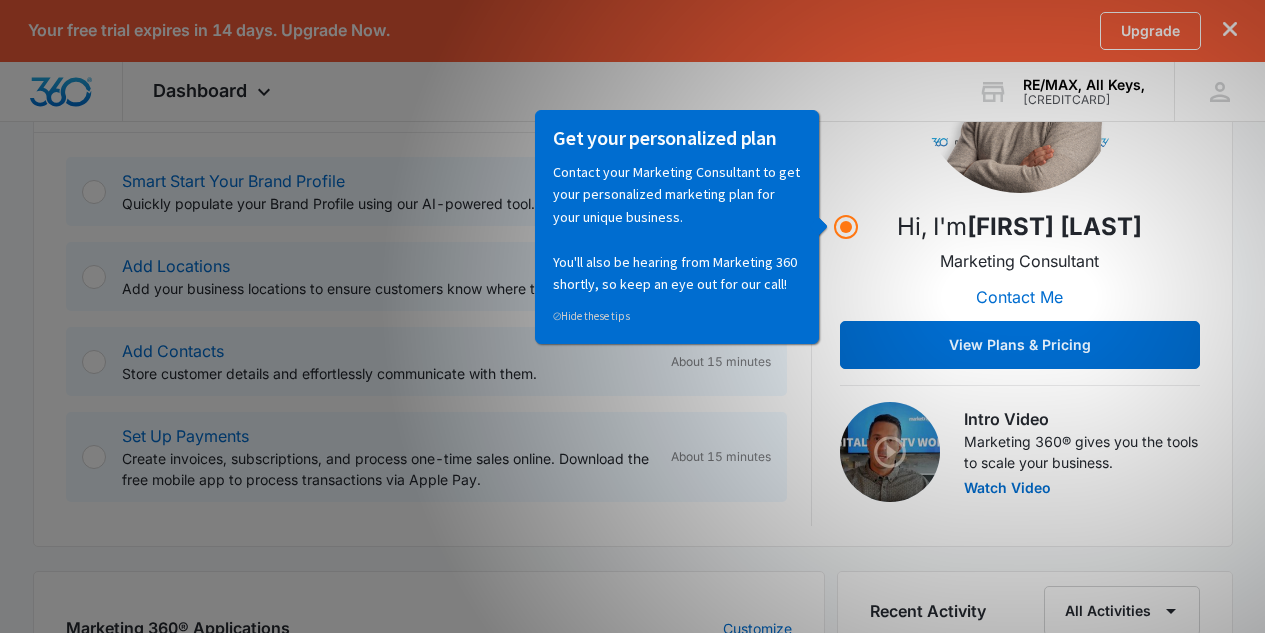 click on "Your free trial expires in 14 days. Upgrade Now. Upgrade" at bounding box center [632, 31] 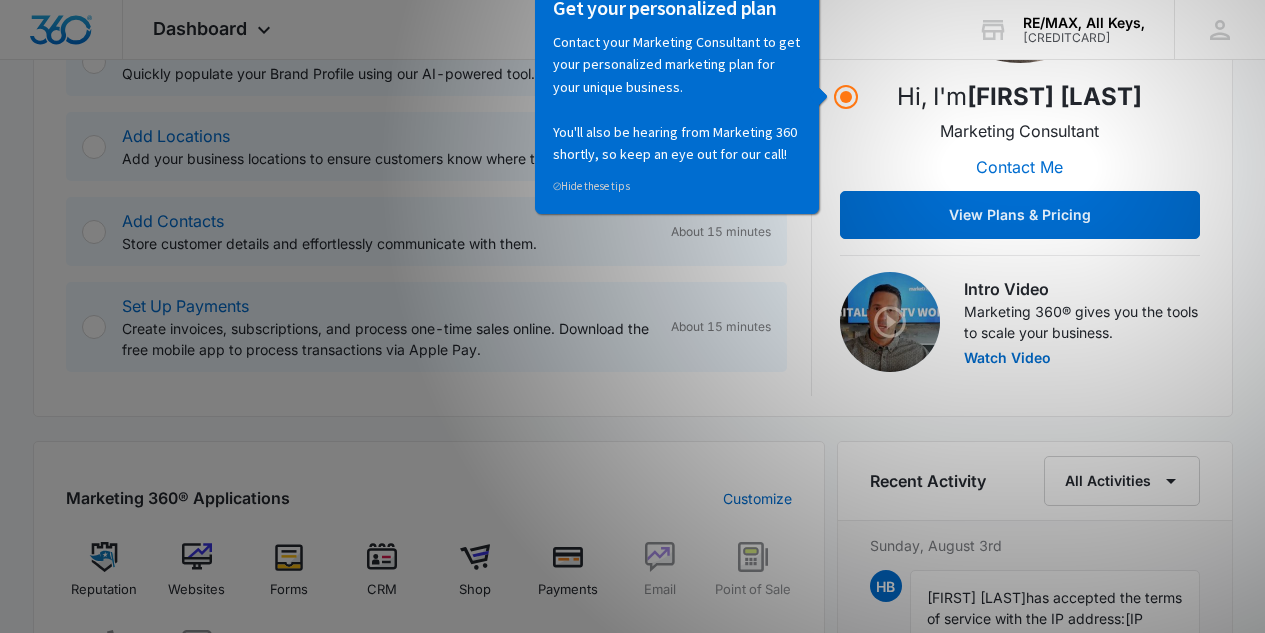 scroll, scrollTop: 800, scrollLeft: 0, axis: vertical 